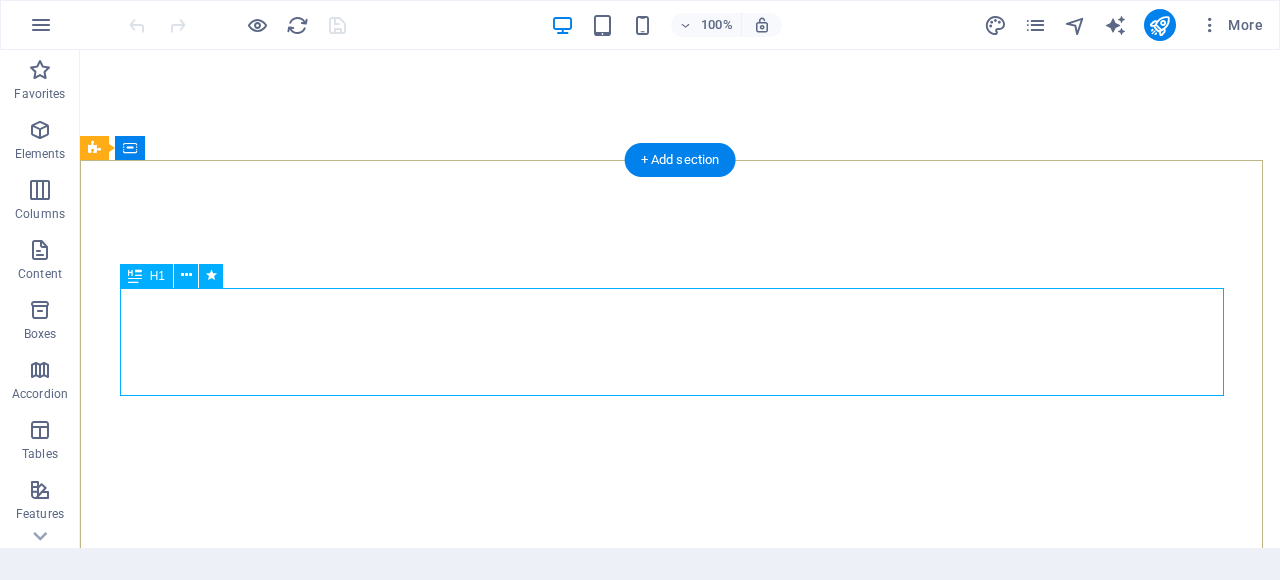 scroll, scrollTop: 0, scrollLeft: 0, axis: both 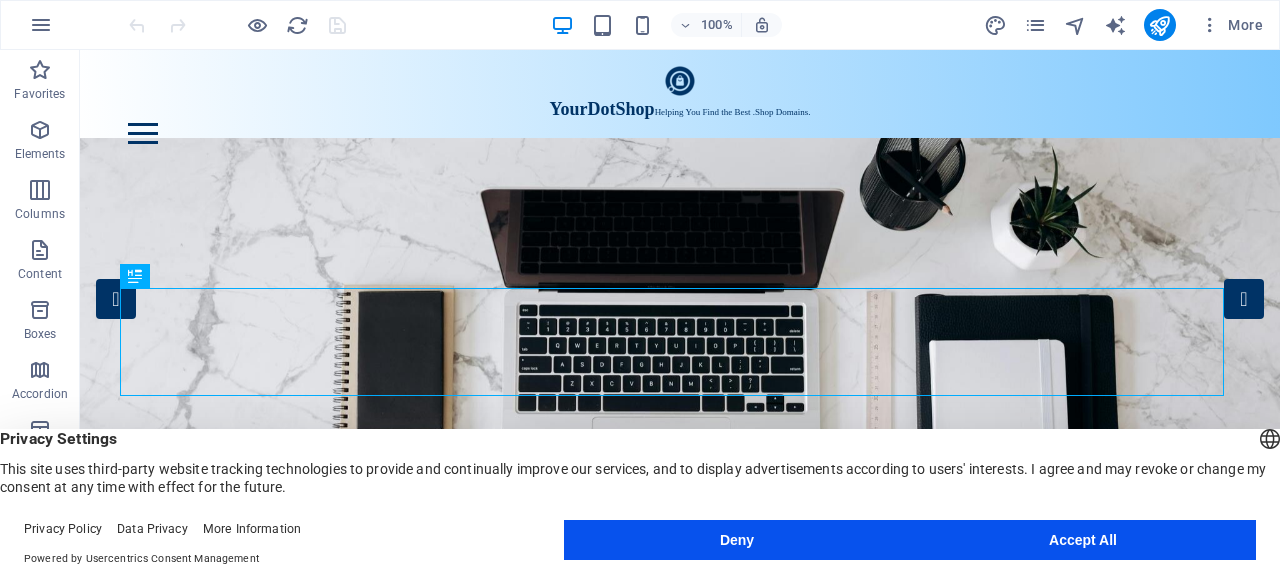 click on "Accept All" at bounding box center [1083, 540] 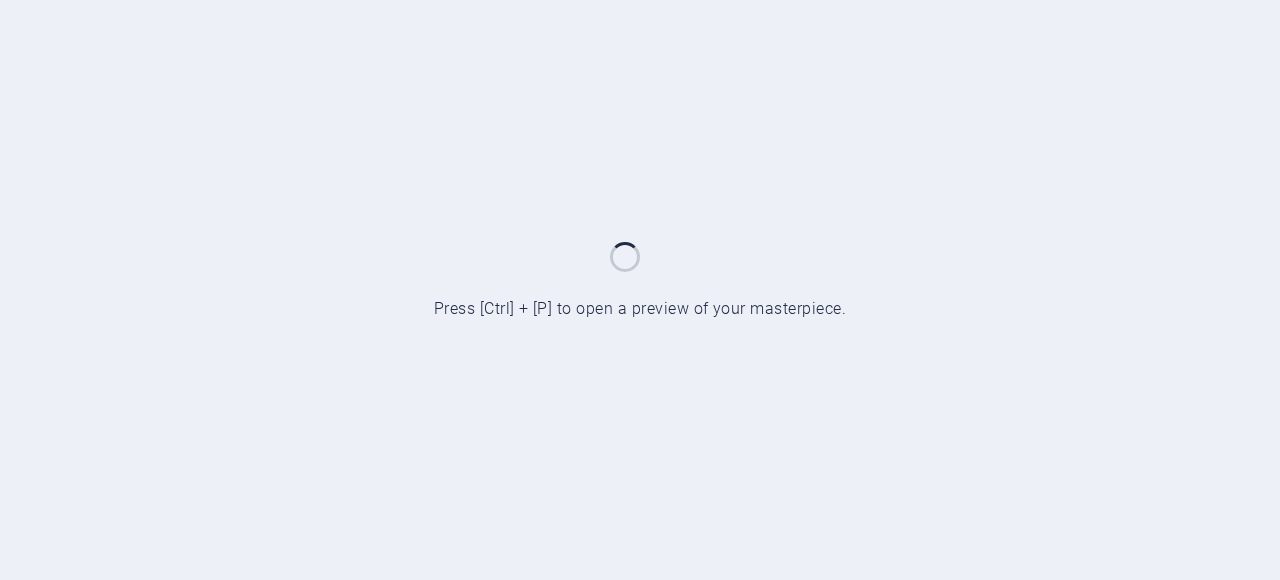 scroll, scrollTop: 0, scrollLeft: 0, axis: both 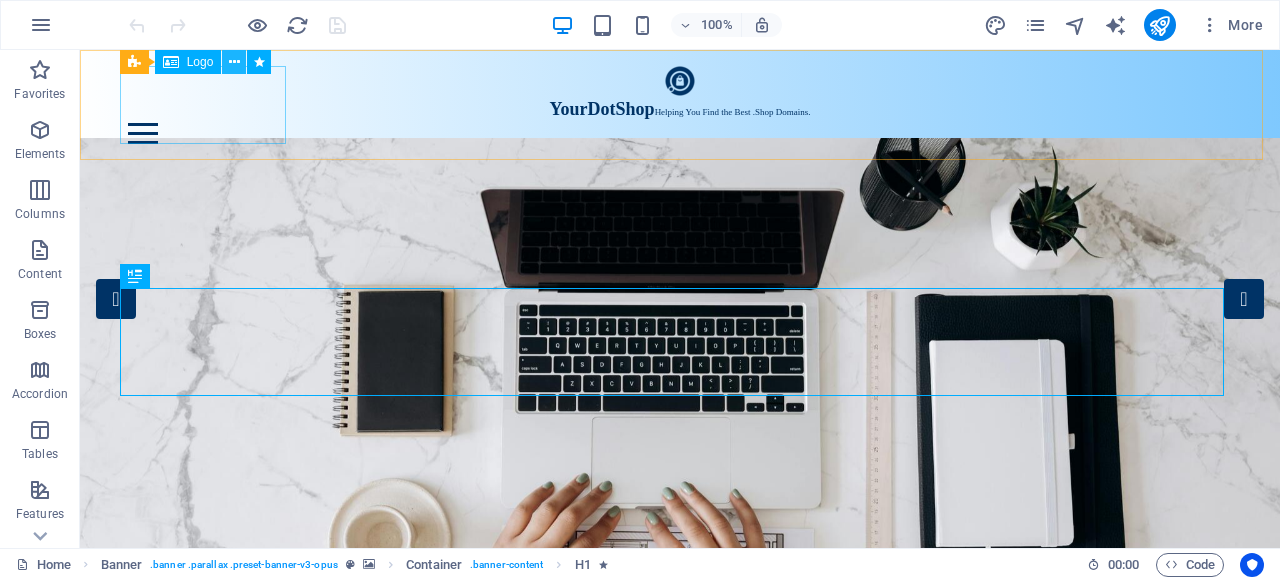 click at bounding box center [234, 62] 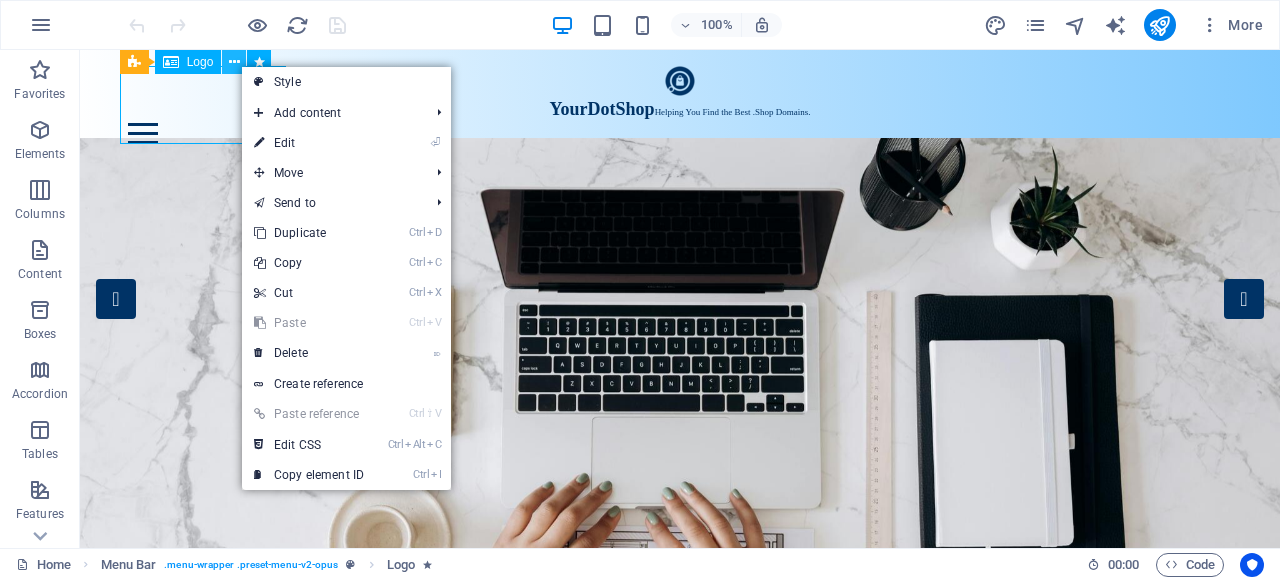 scroll, scrollTop: 0, scrollLeft: 0, axis: both 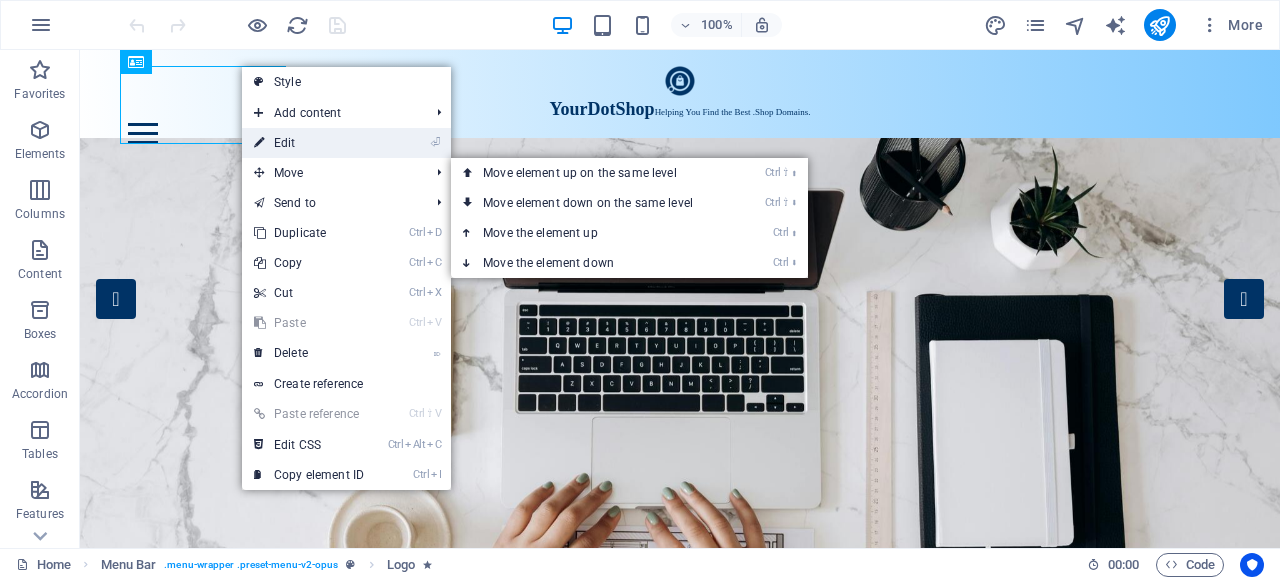 click on "⏎  Edit" at bounding box center [309, 143] 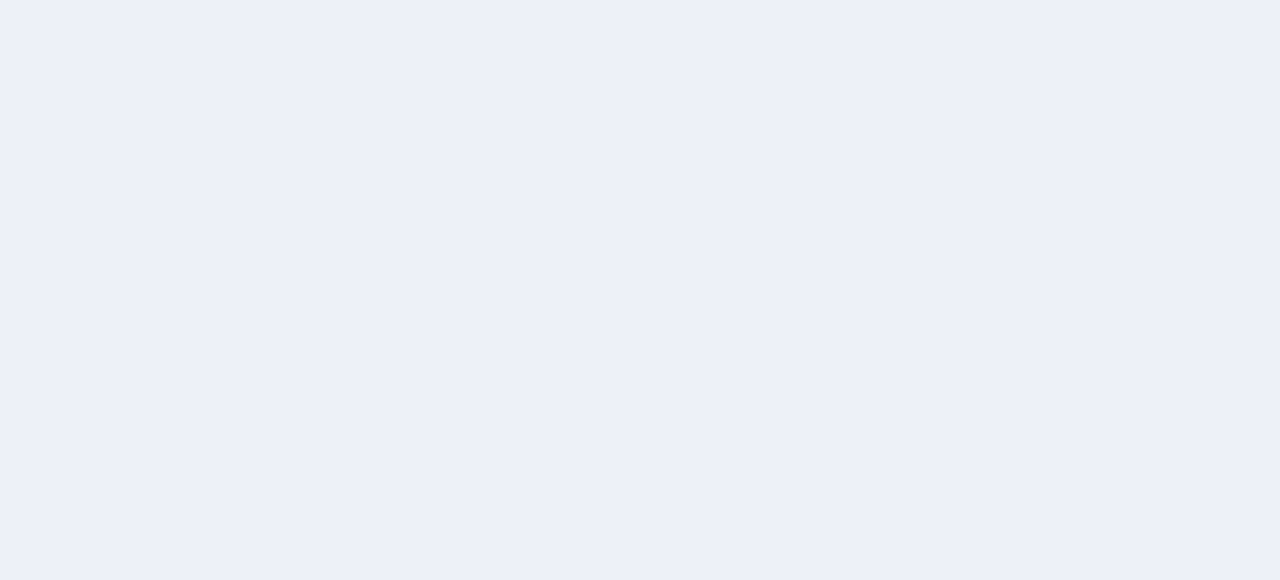 scroll, scrollTop: 0, scrollLeft: 0, axis: both 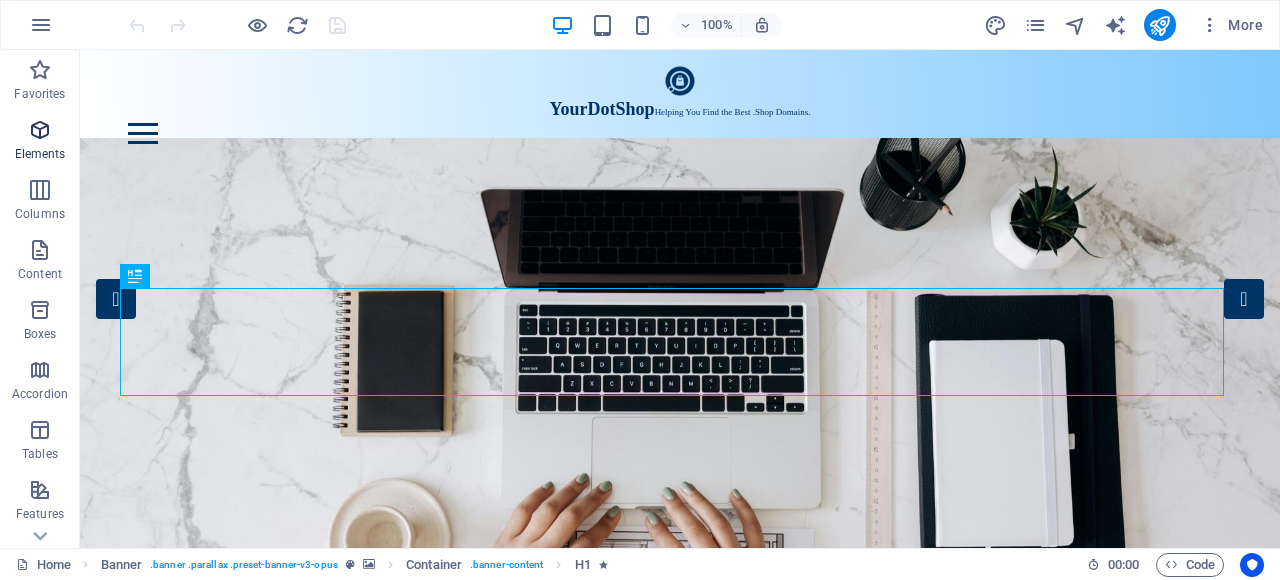 click on "Elements" at bounding box center (40, 142) 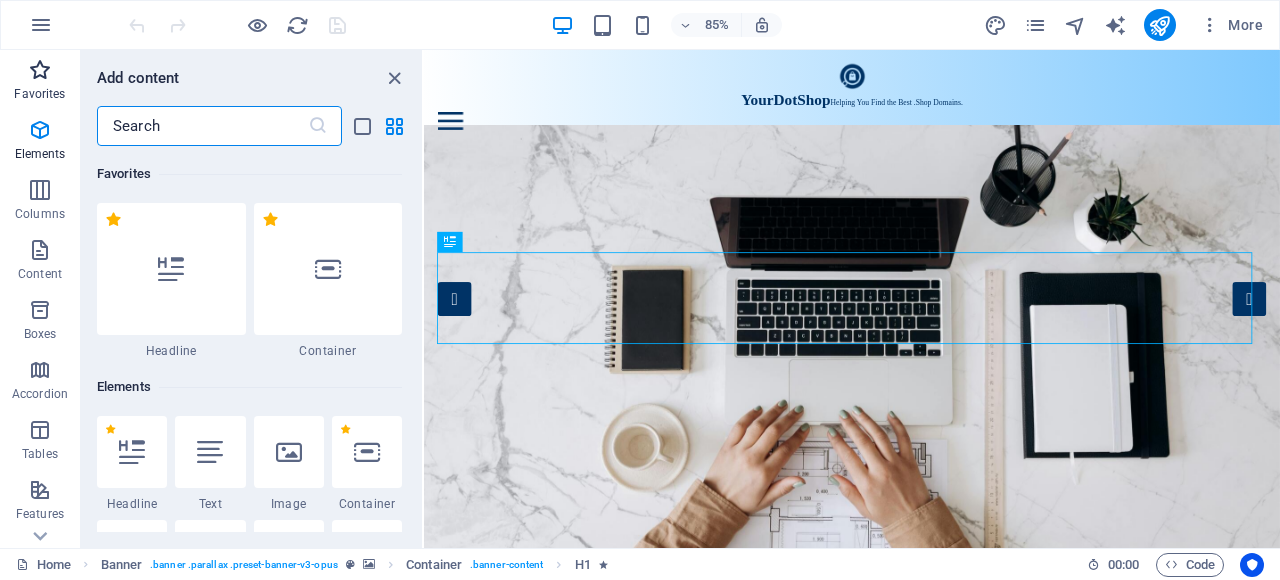 scroll, scrollTop: 212, scrollLeft: 0, axis: vertical 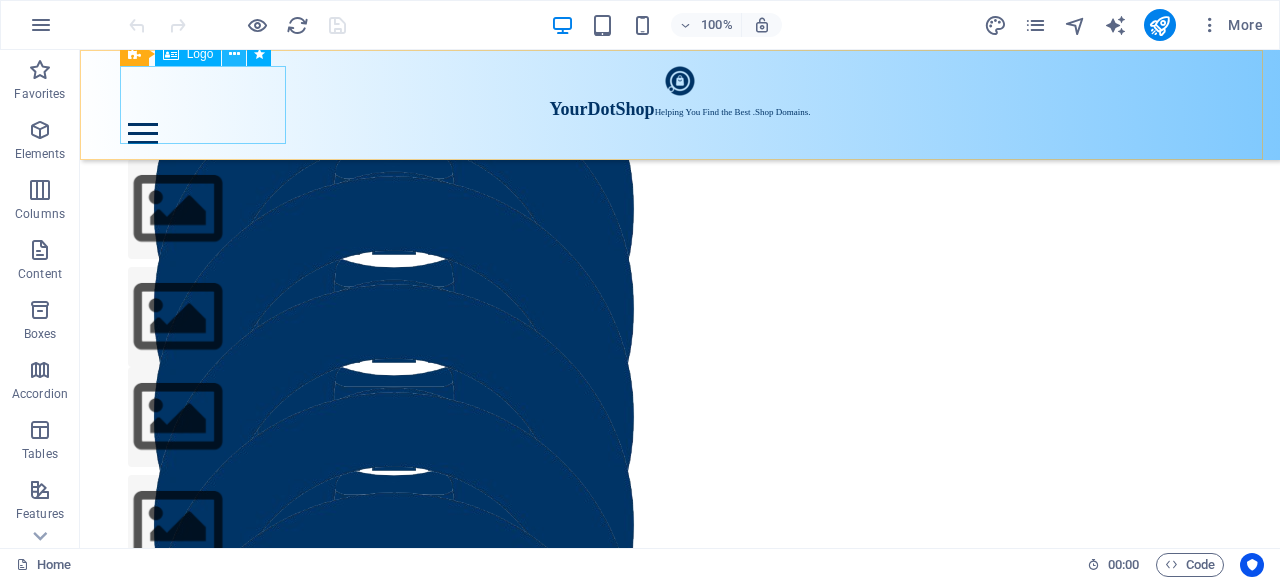 click at bounding box center (234, 54) 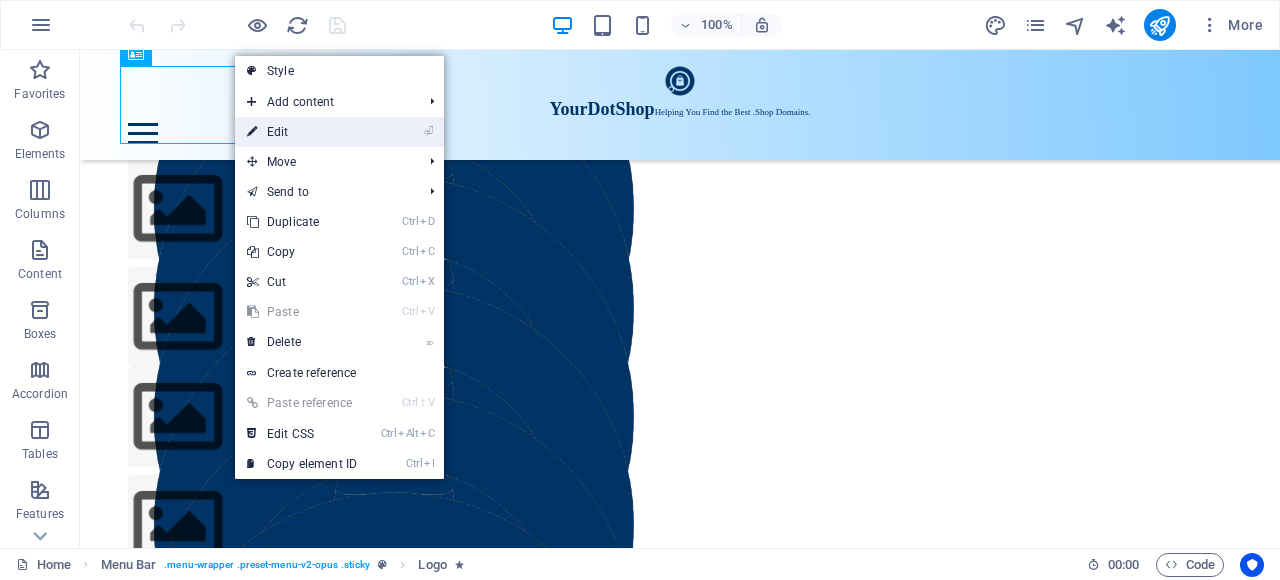 click on "⏎  Edit" at bounding box center [302, 132] 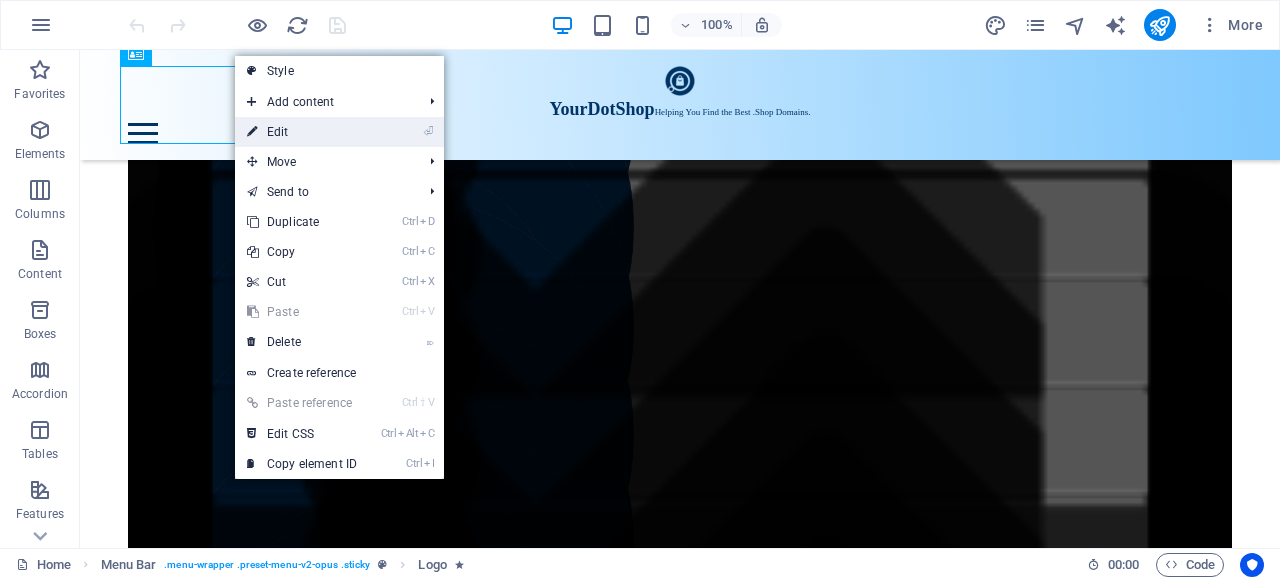 select on "px" 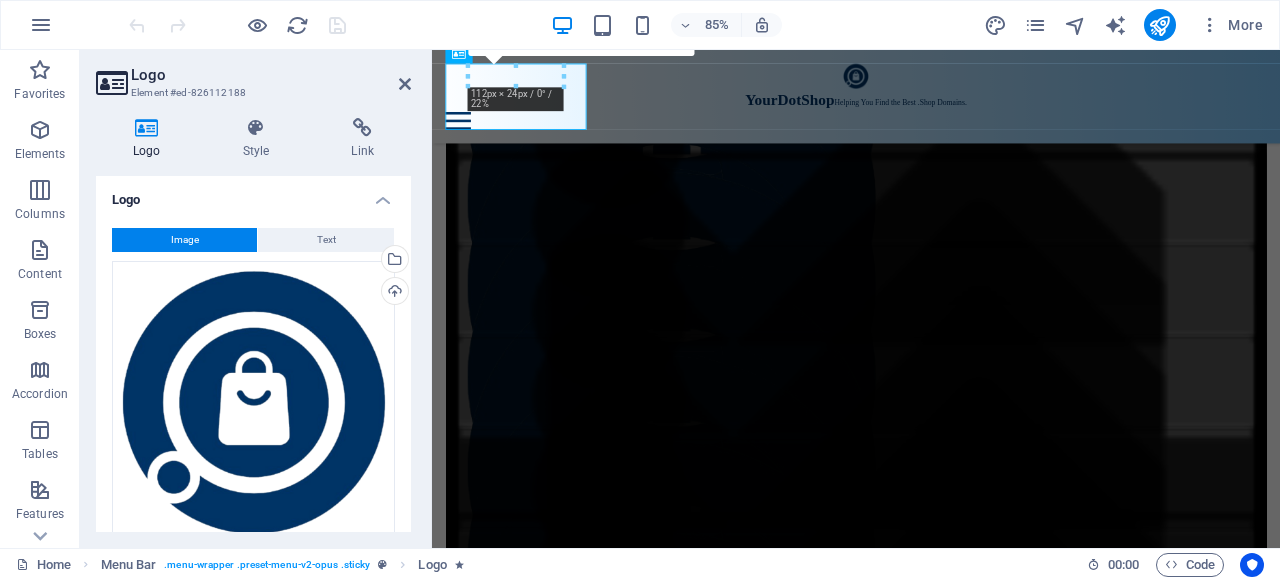 scroll, scrollTop: 2214, scrollLeft: 0, axis: vertical 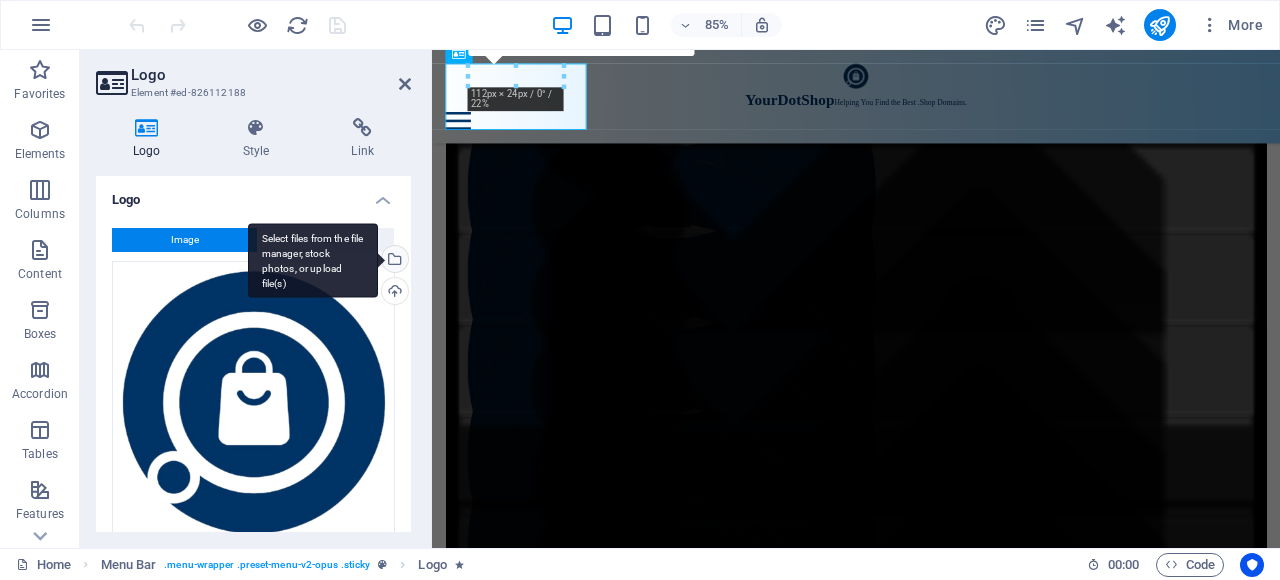 click on "Select files from the file manager, stock photos, or upload file(s)" at bounding box center (393, 261) 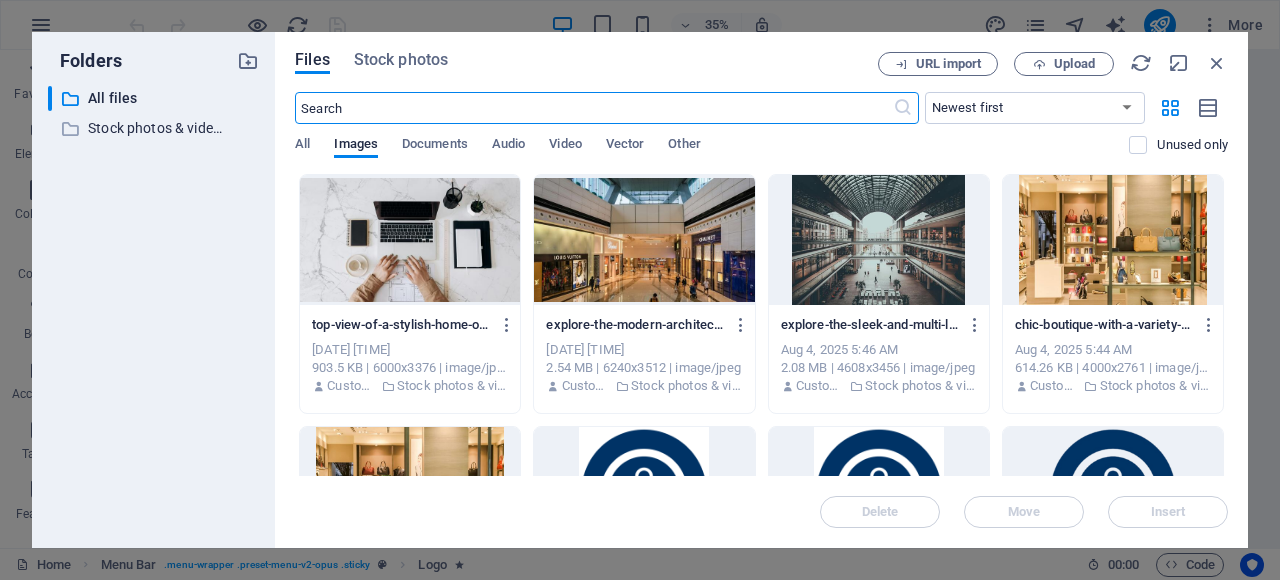 scroll, scrollTop: 2855, scrollLeft: 0, axis: vertical 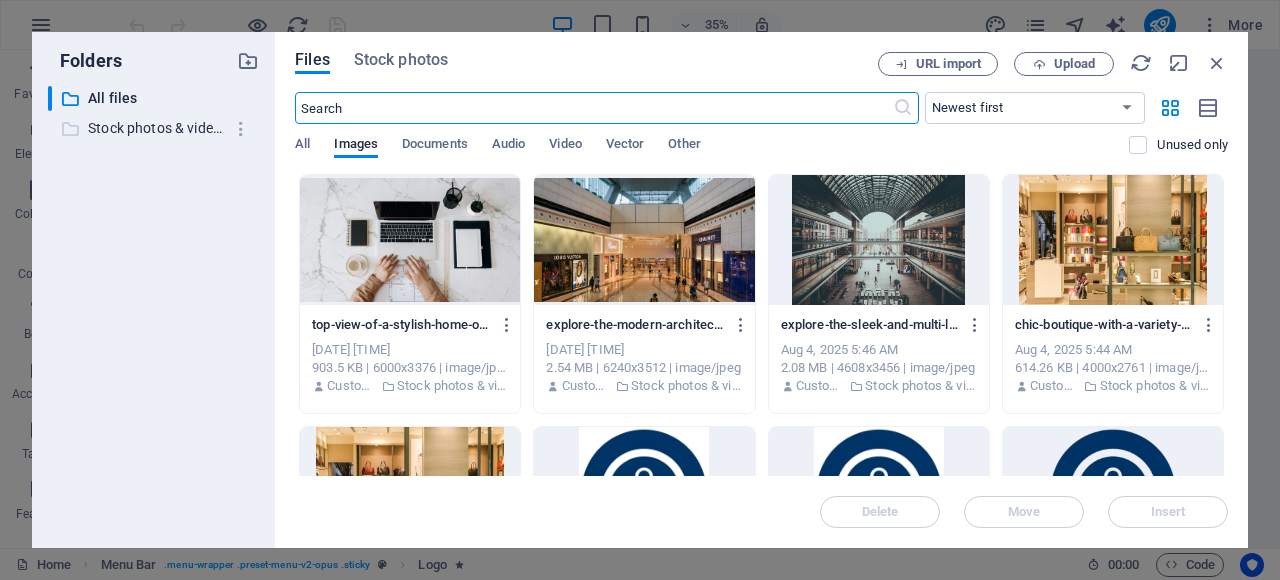 click on "Stock photos & videos" at bounding box center [155, 128] 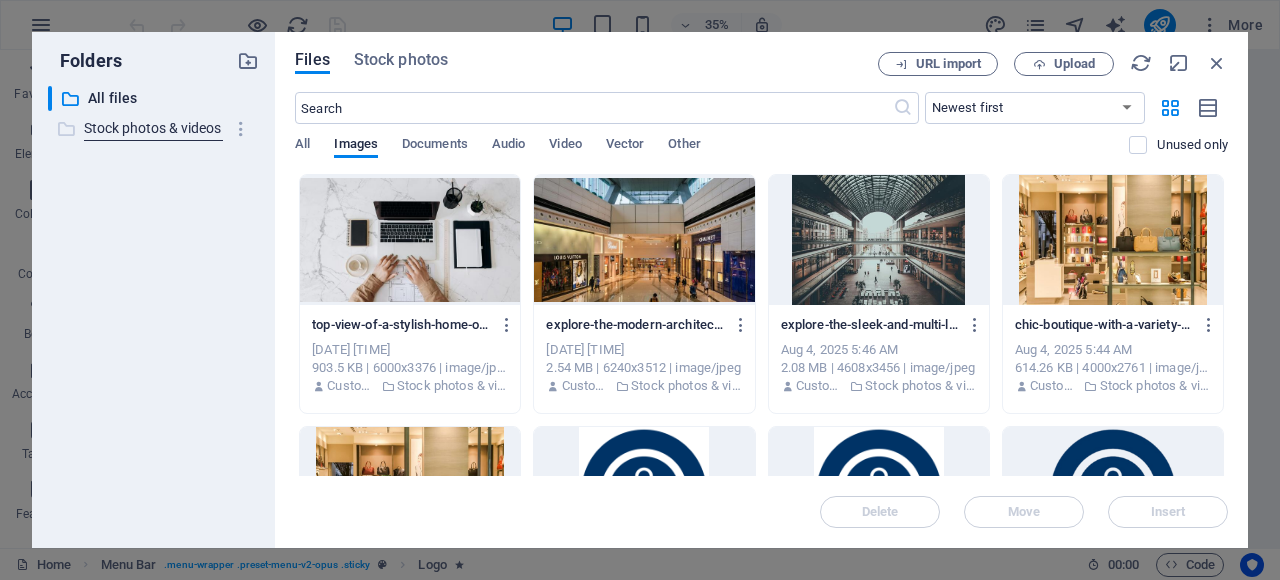 click at bounding box center [66, 129] 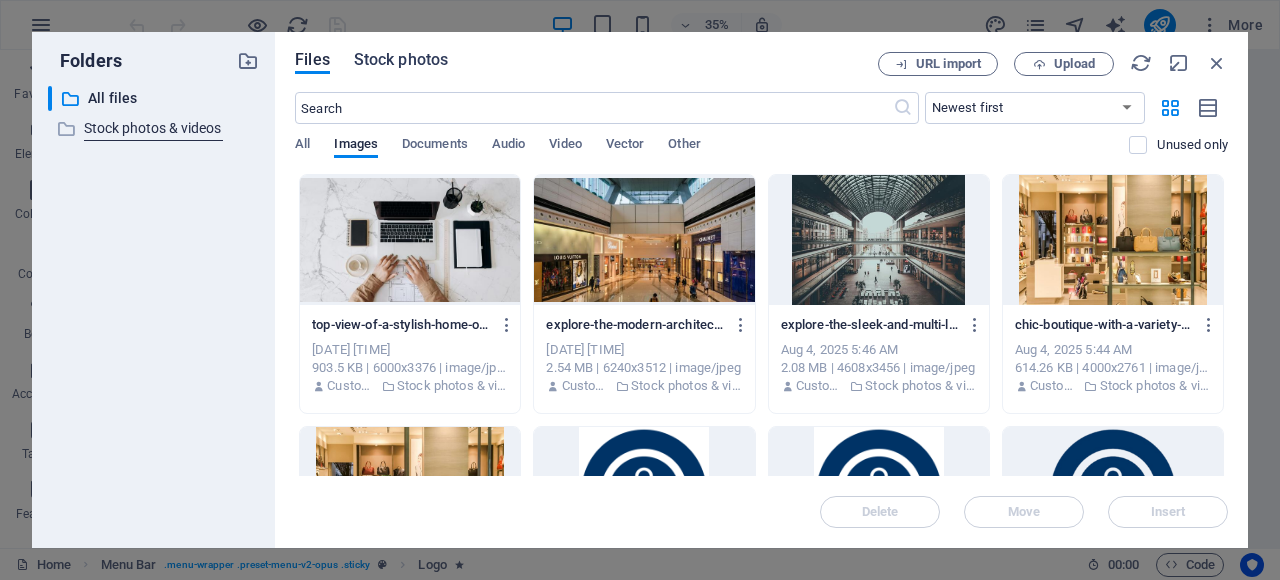 click on "Stock photos" at bounding box center (401, 60) 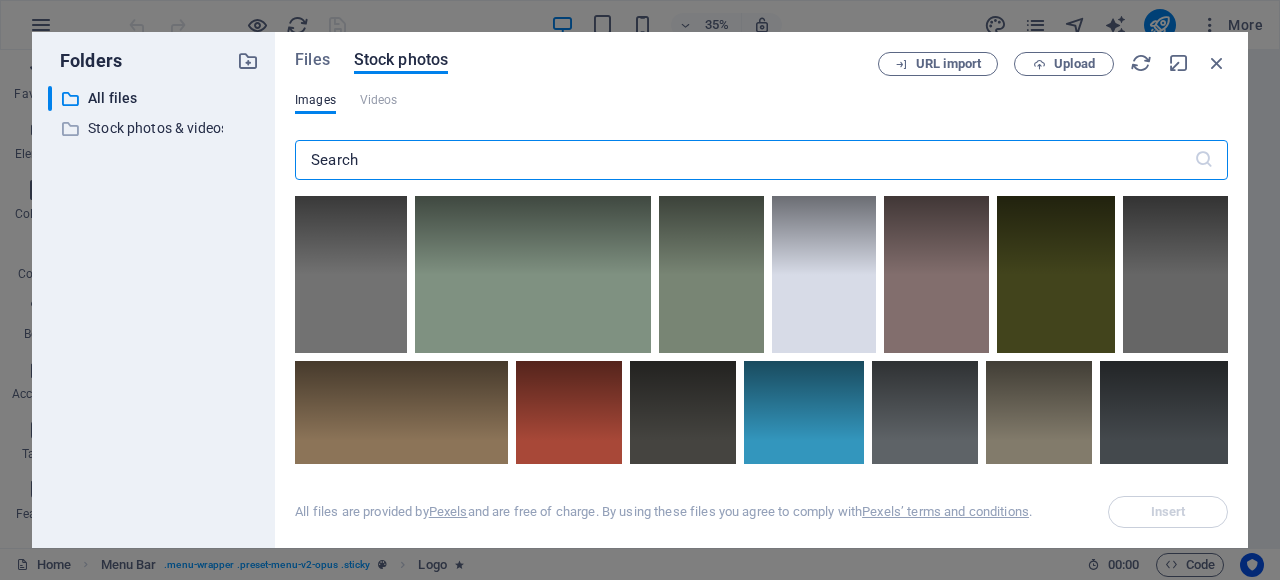 click on "Videos" at bounding box center (379, 100) 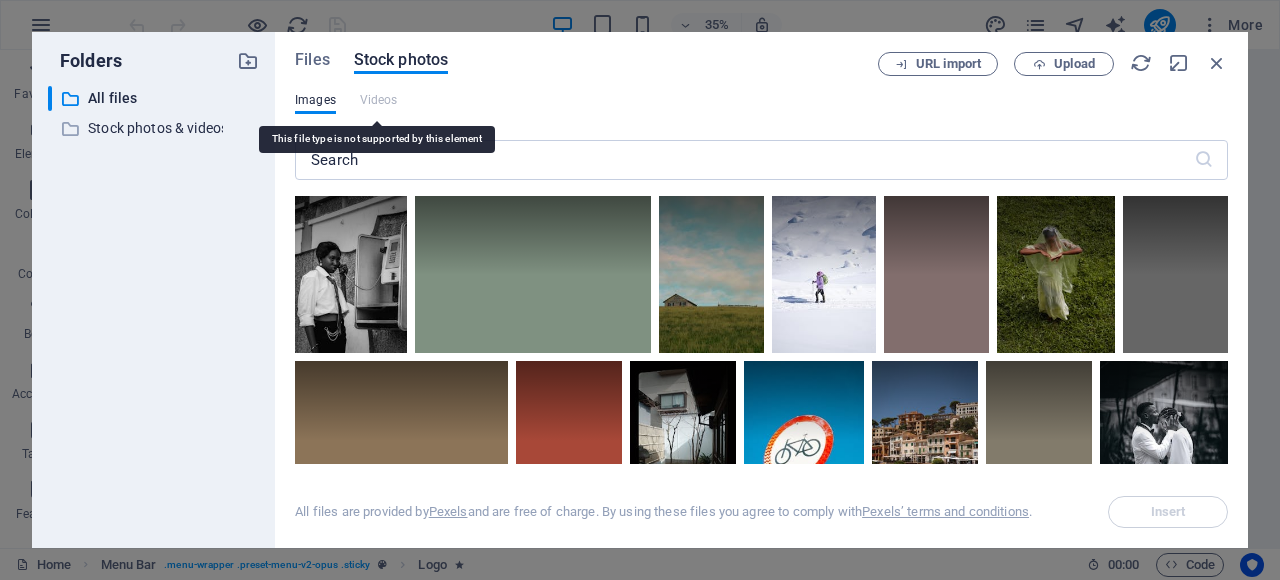 drag, startPoint x: 376, startPoint y: 99, endPoint x: 419, endPoint y: 101, distance: 43.046486 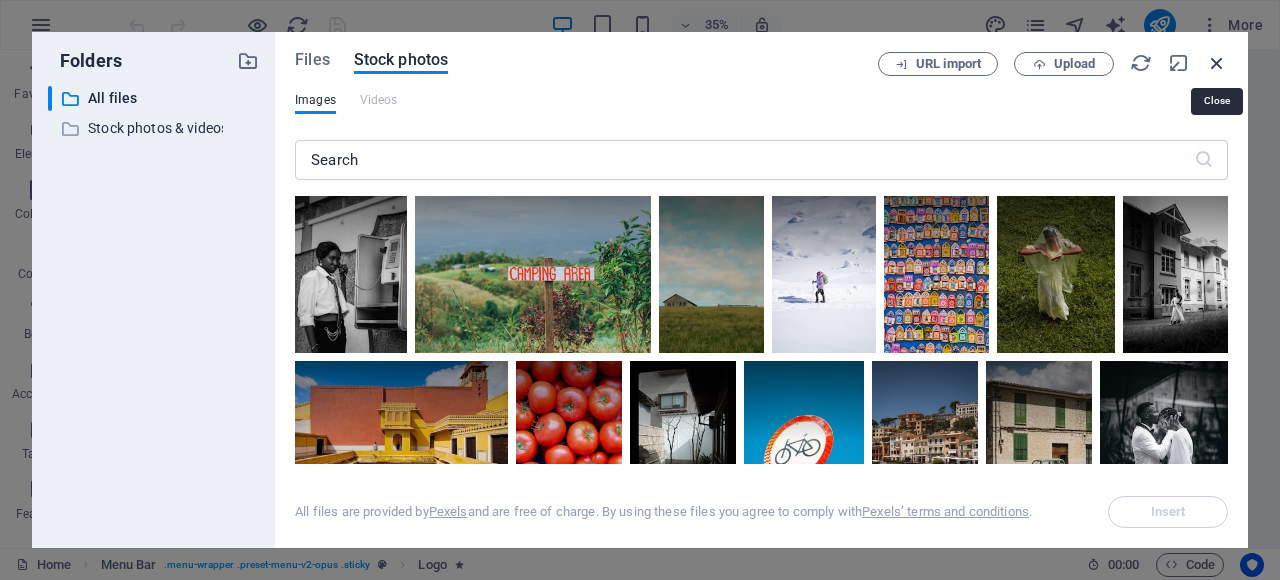click at bounding box center (1217, 63) 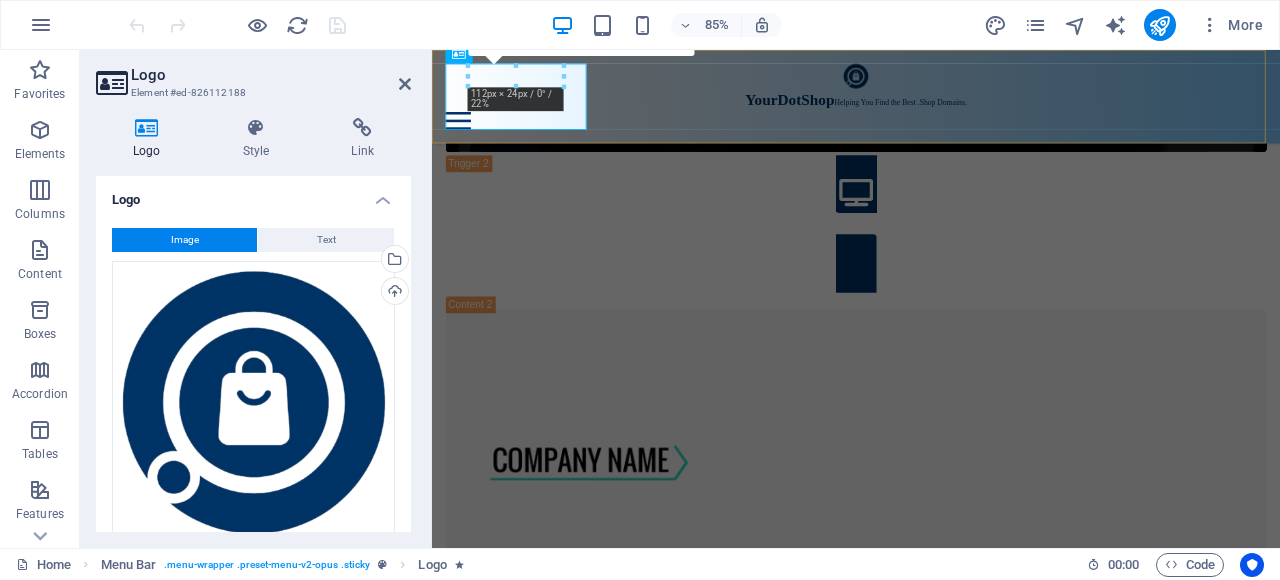 scroll, scrollTop: 2214, scrollLeft: 0, axis: vertical 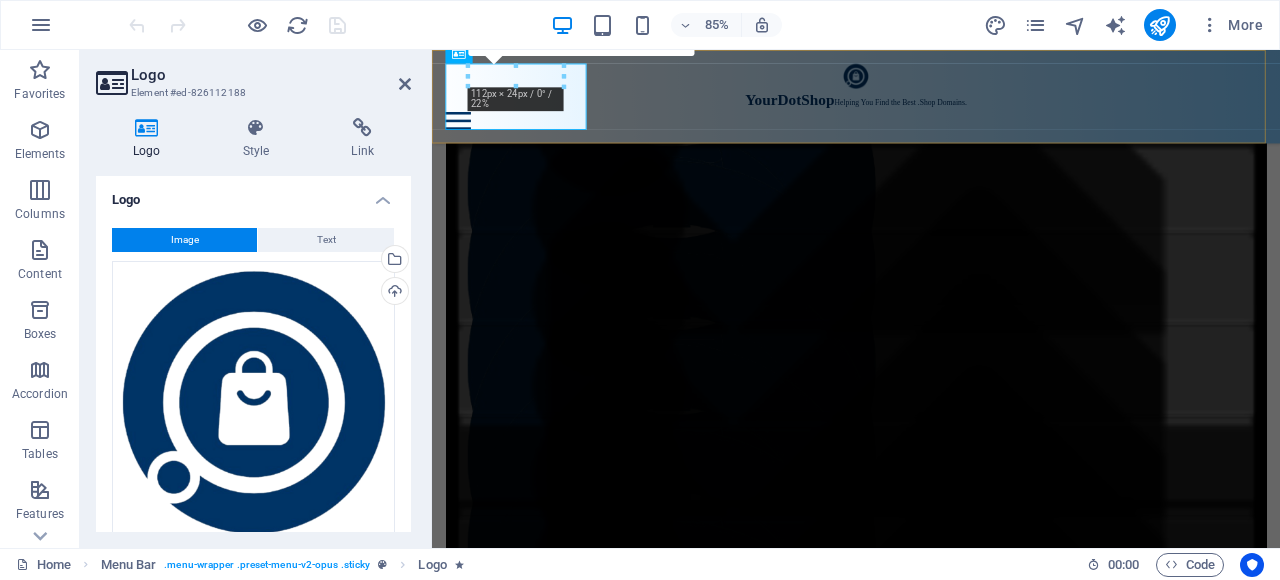 click on "YourDotShop Helping You Find the Best .Shop Domains. Home Domains Partners Testimonials Blog Contact" at bounding box center [931, 105] 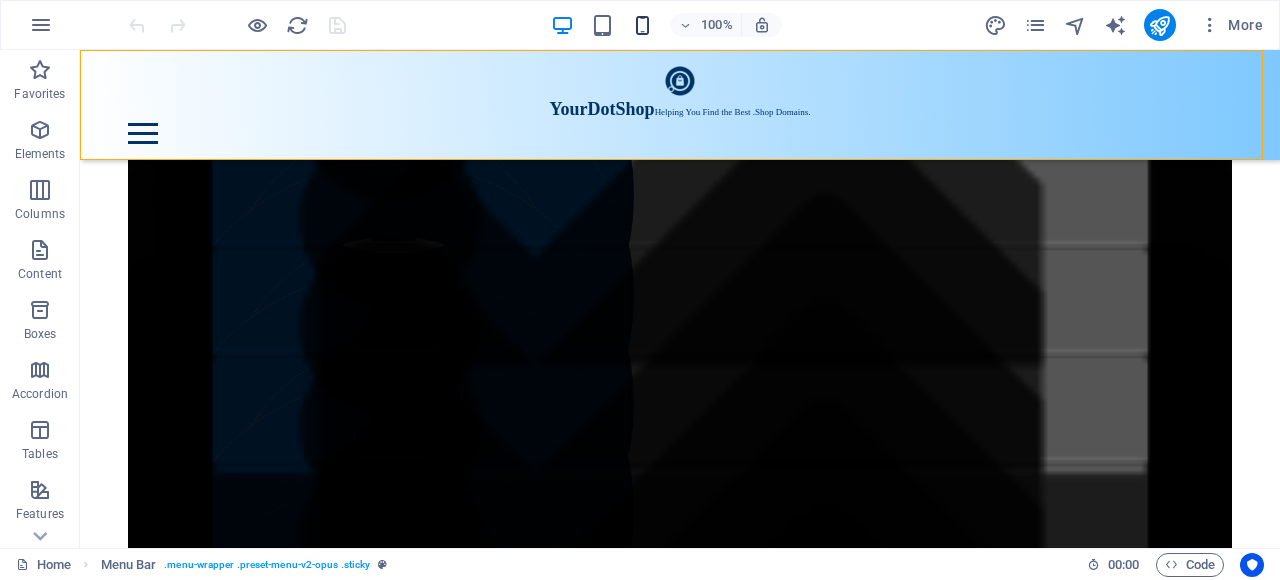 scroll, scrollTop: 2200, scrollLeft: 0, axis: vertical 